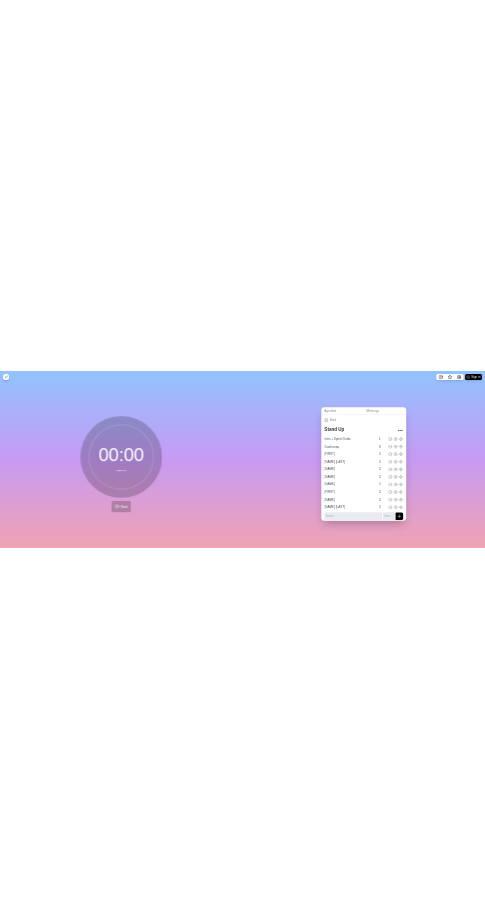 scroll, scrollTop: 0, scrollLeft: 0, axis: both 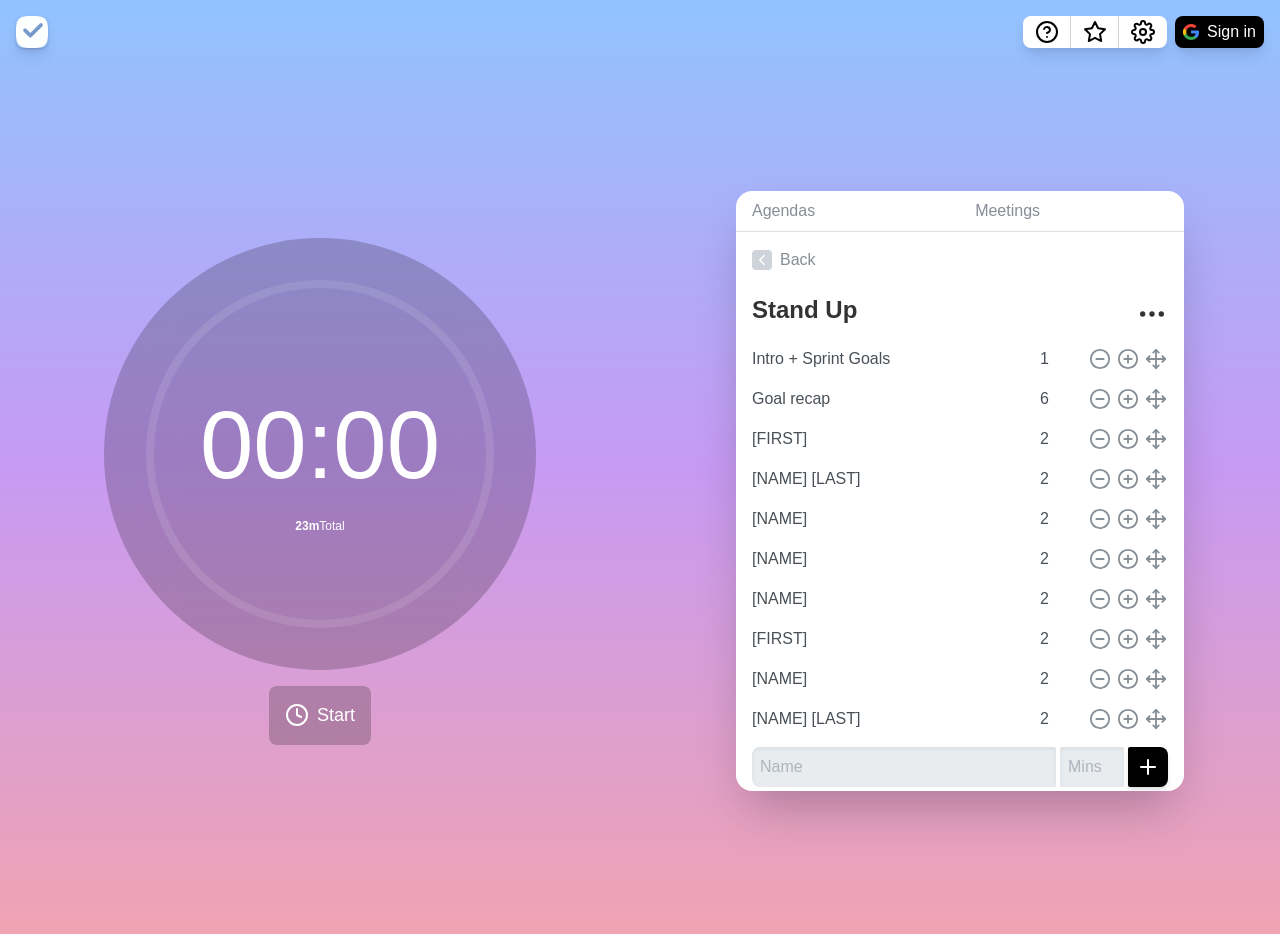click on "00 : 00   23m
Total             Start" at bounding box center (320, 499) 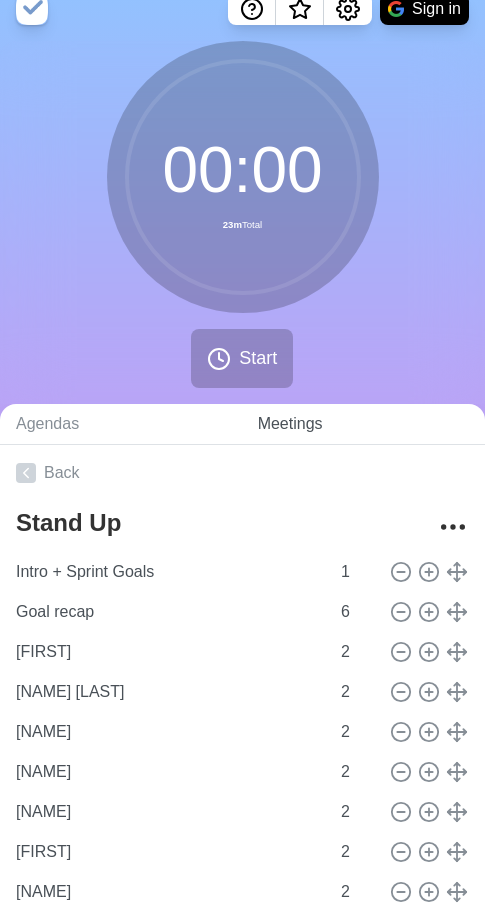 scroll, scrollTop: 71, scrollLeft: 0, axis: vertical 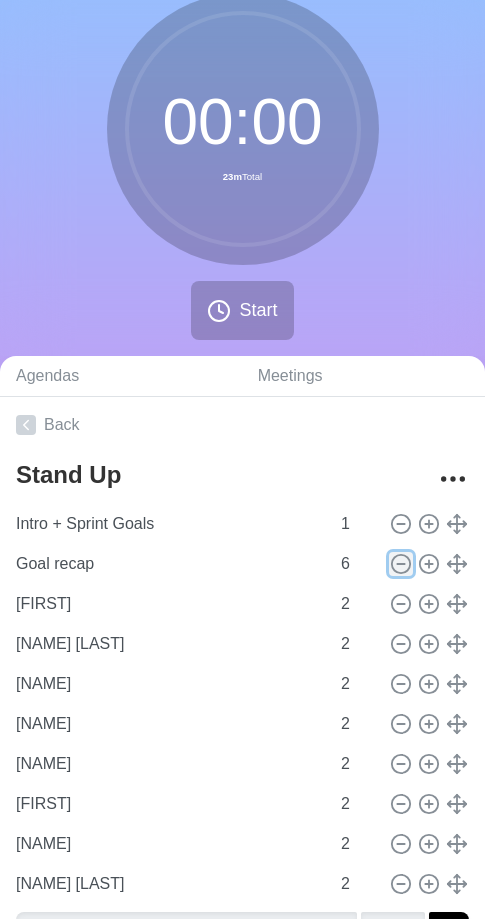 click 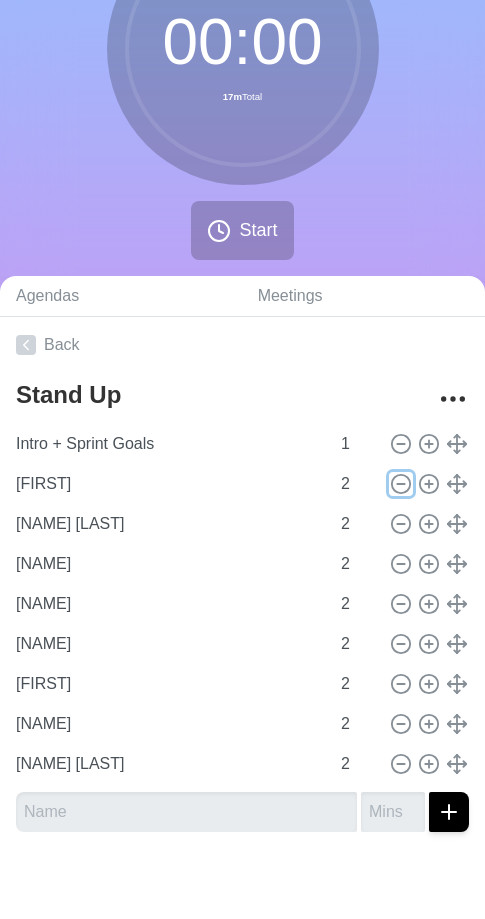 scroll, scrollTop: 159, scrollLeft: 0, axis: vertical 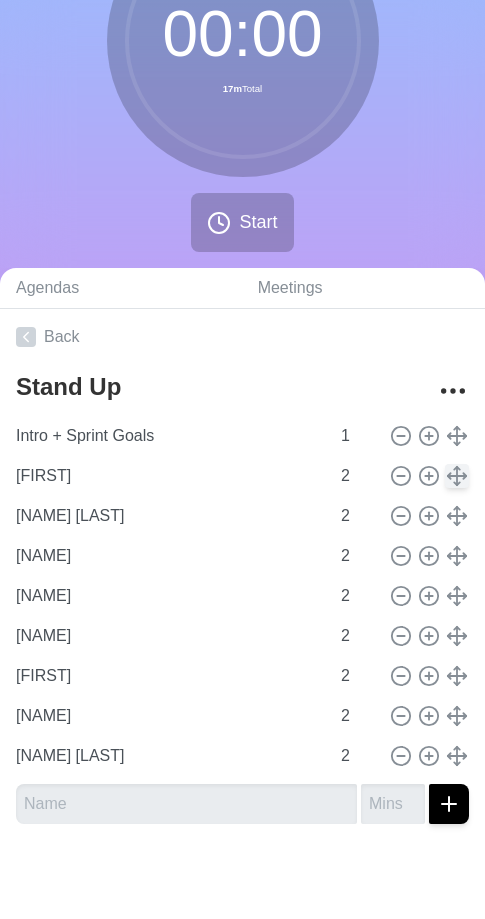 type 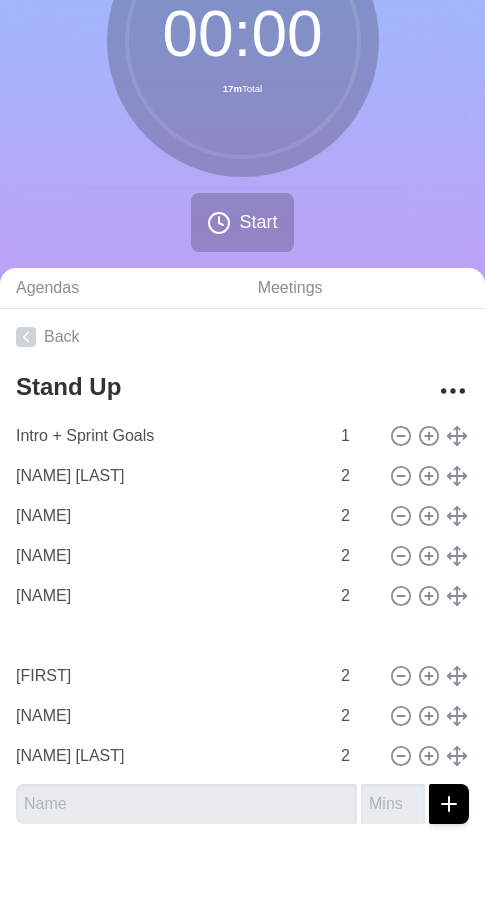 type on "[NAME]" 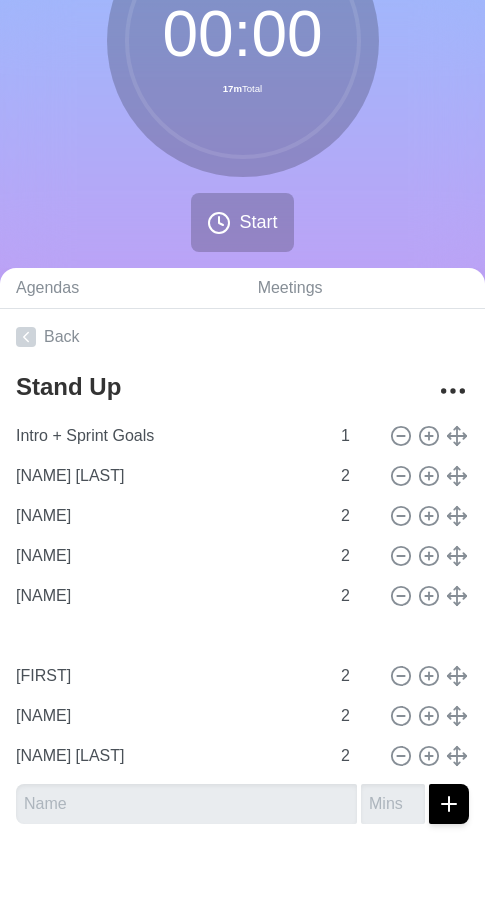 type on "[NAME]" 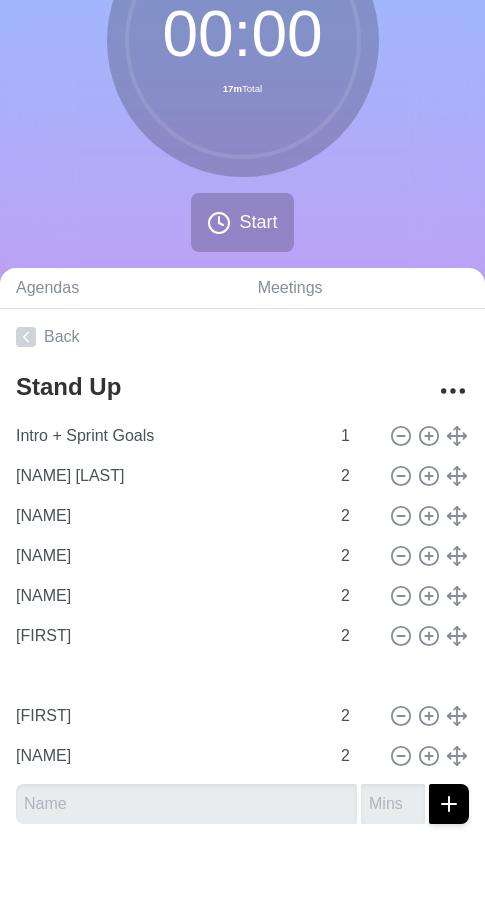 type on "[NAME] [LAST]" 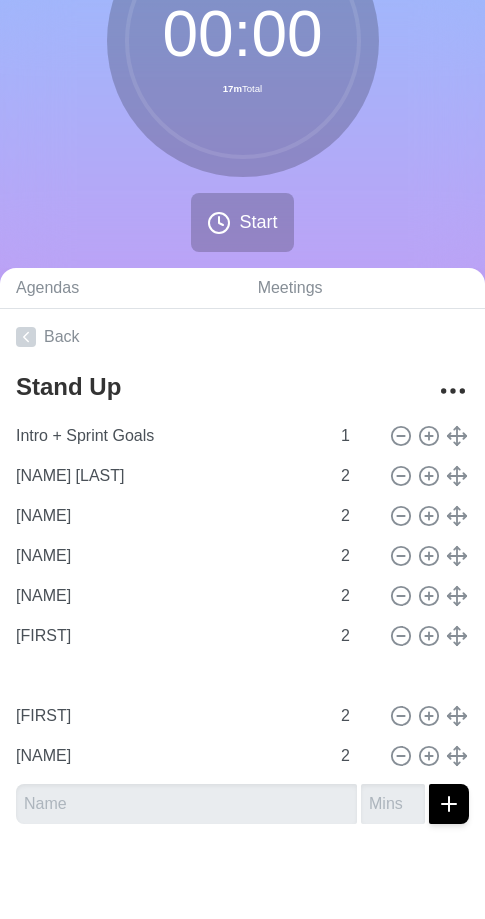 type on "[FIRST]" 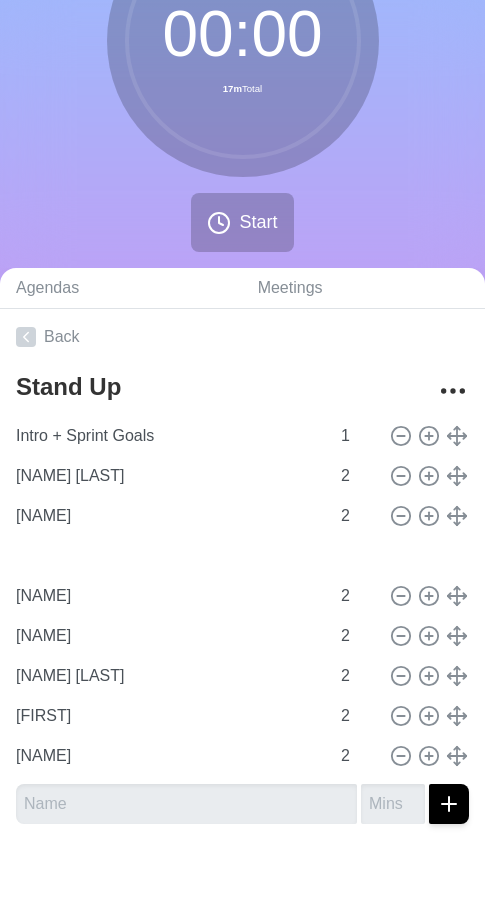 type on "[FIRST]" 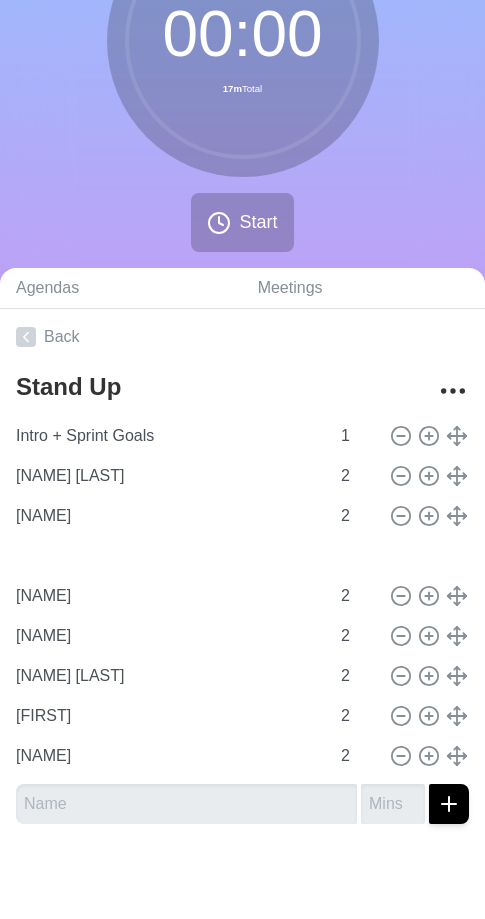 type on "[NAME]" 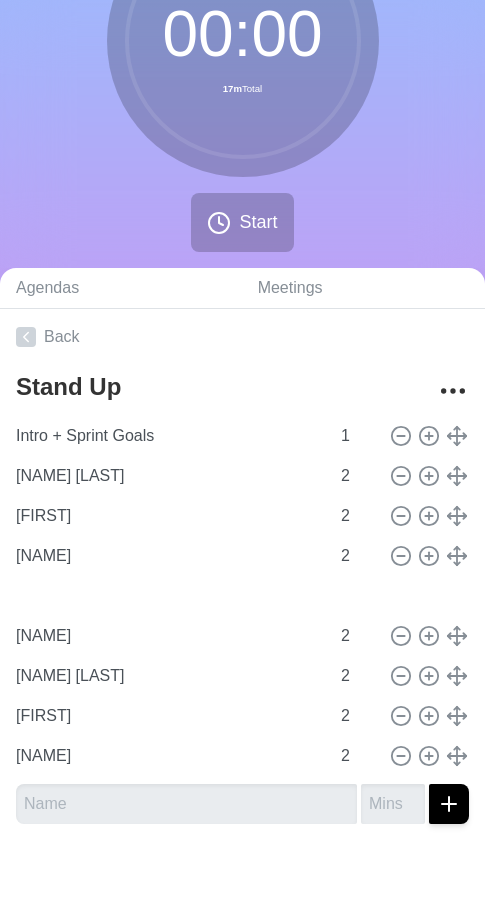 type on "[NAME]" 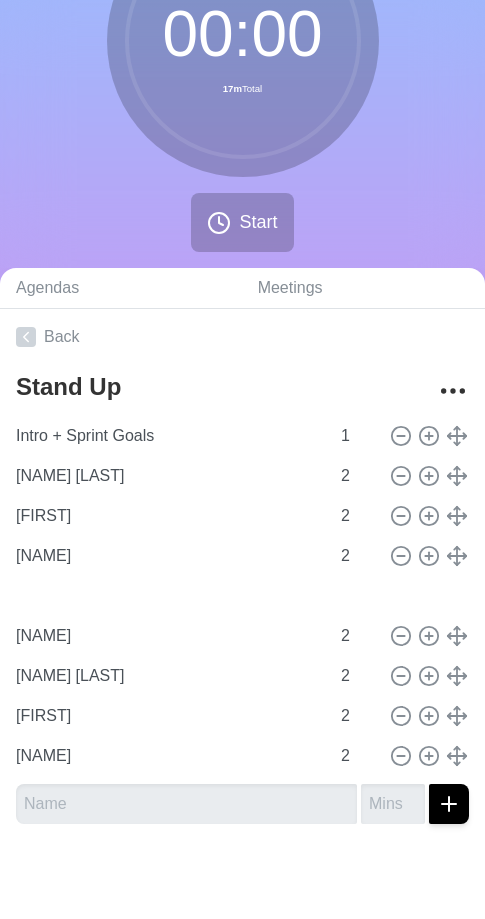 type on "[NAME]" 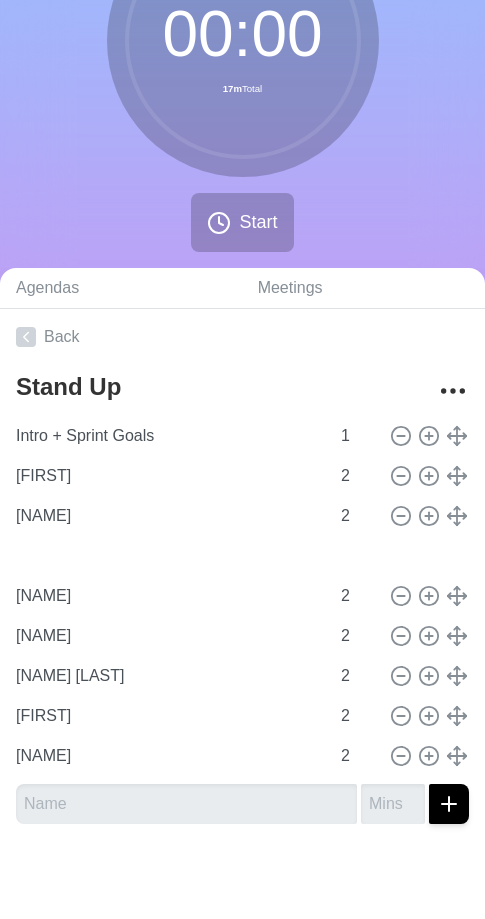 type on "[NAME]" 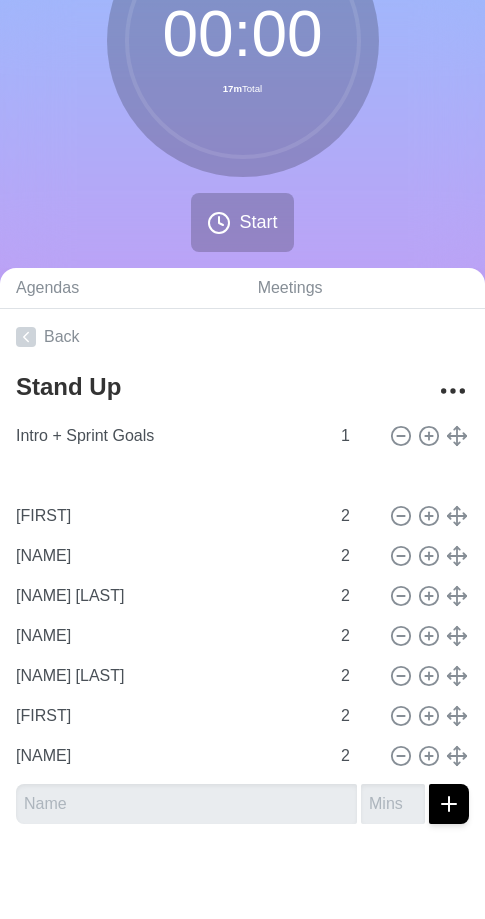 type on "[NAME]" 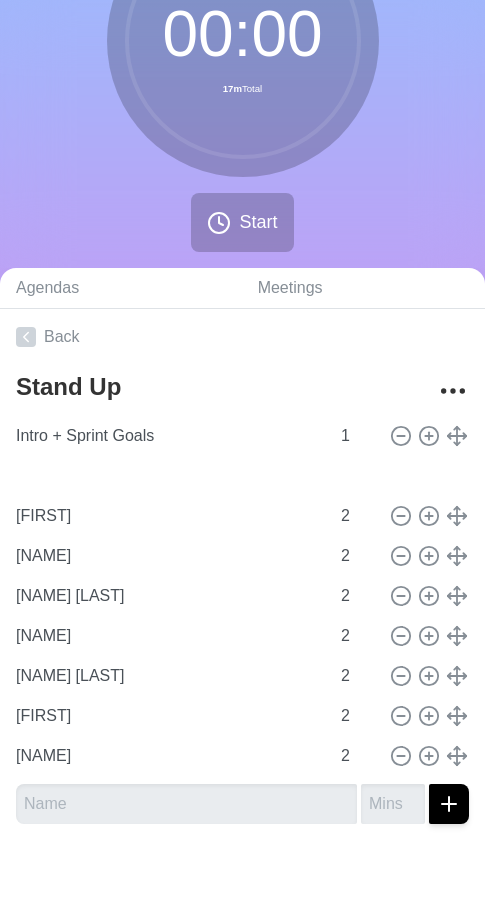 type on "[FIRST]" 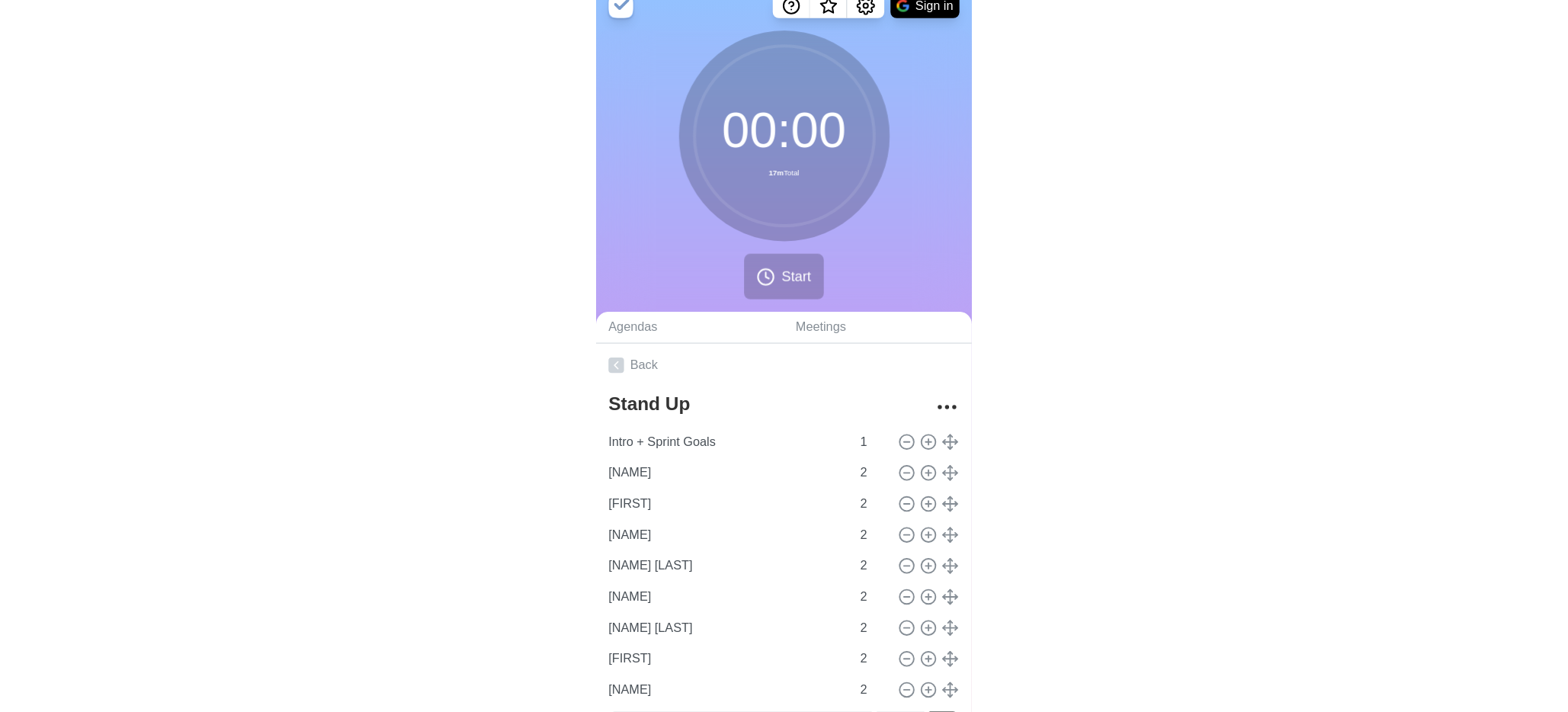 scroll, scrollTop: 0, scrollLeft: 0, axis: both 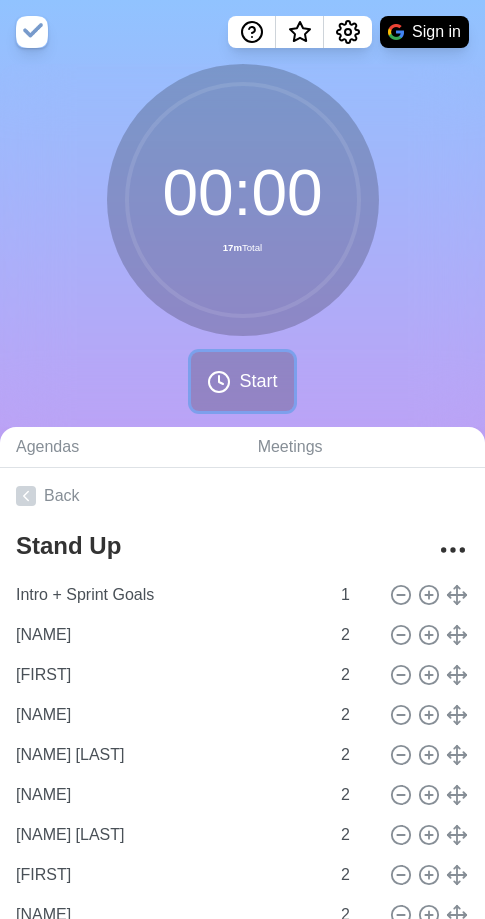 click on "Start" at bounding box center (258, 381) 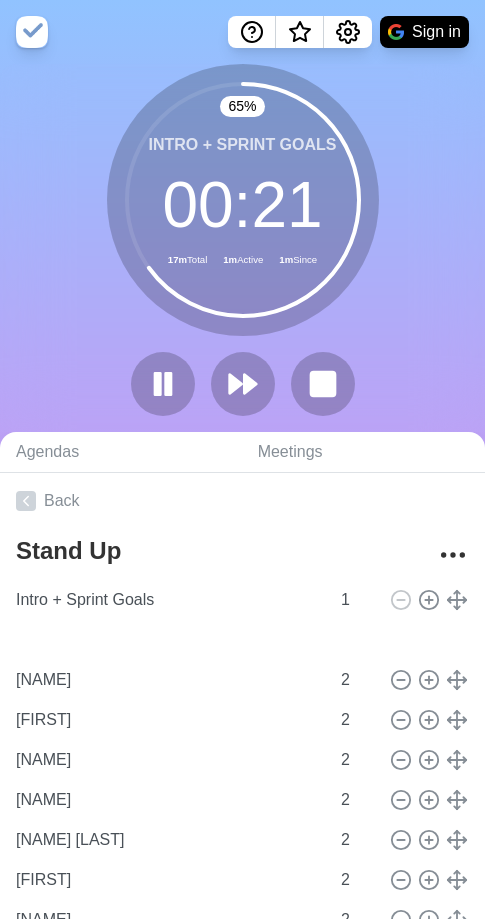 type on "[NAME] [LAST]" 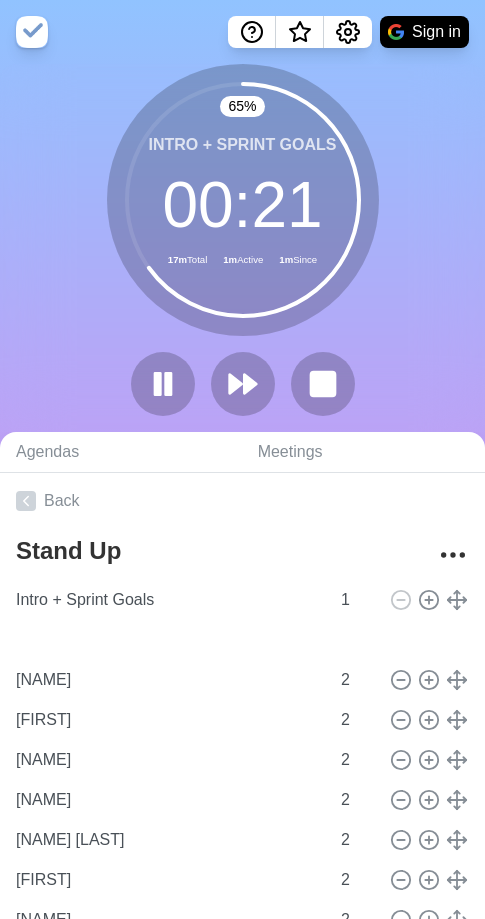 type on "[NAME]" 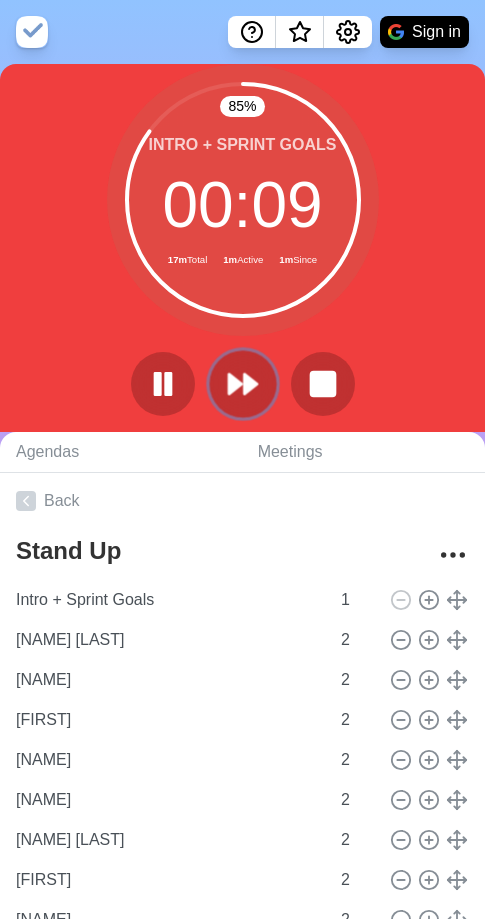 click 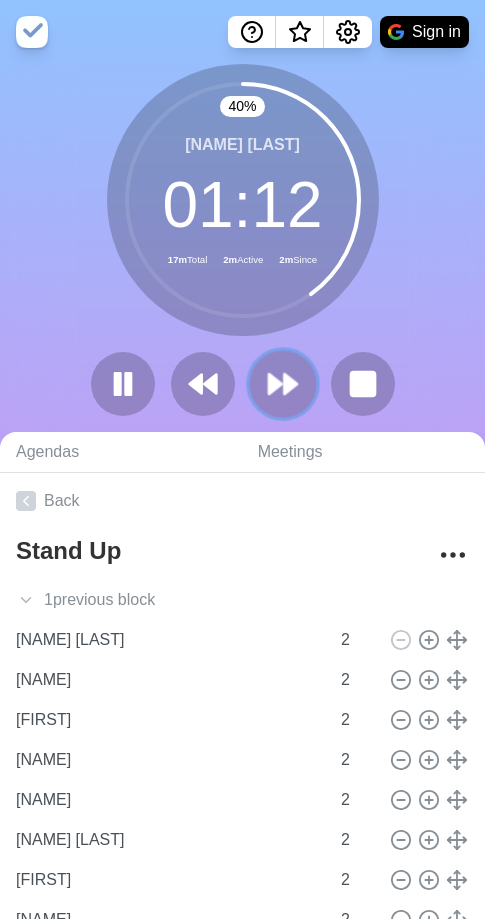 click 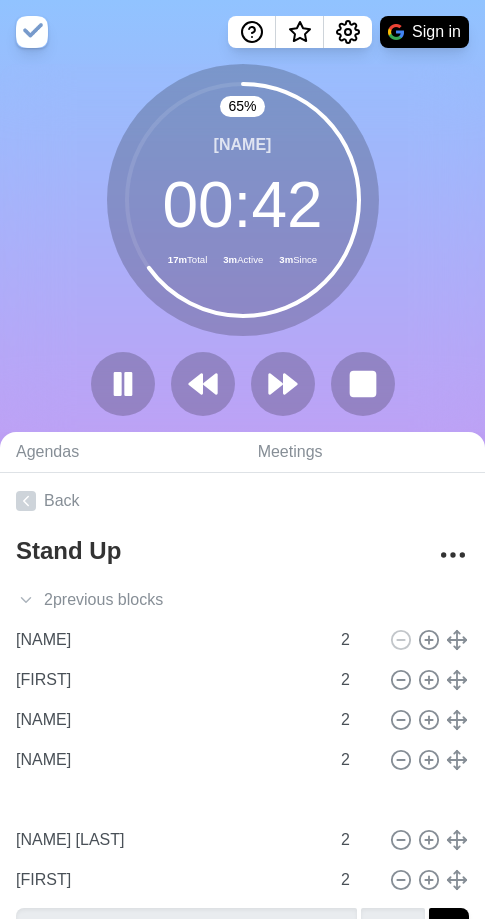 type on "[NAME]" 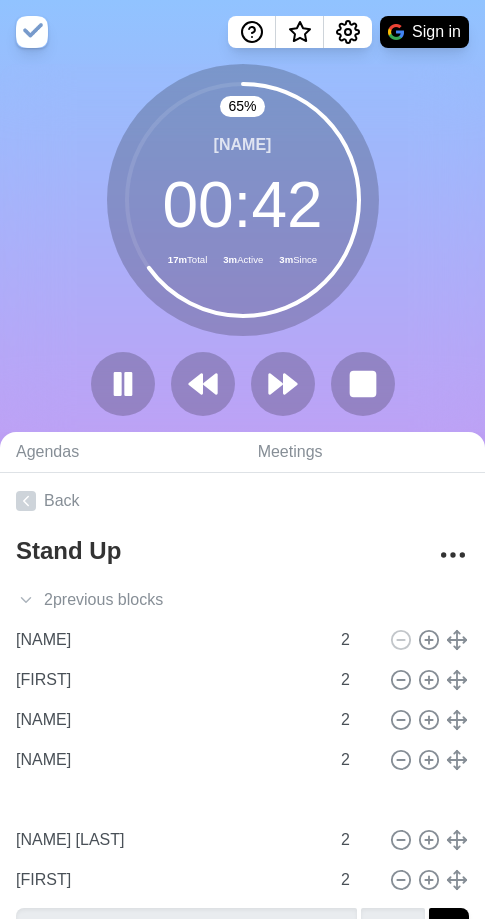 type on "[NAME] [LAST]" 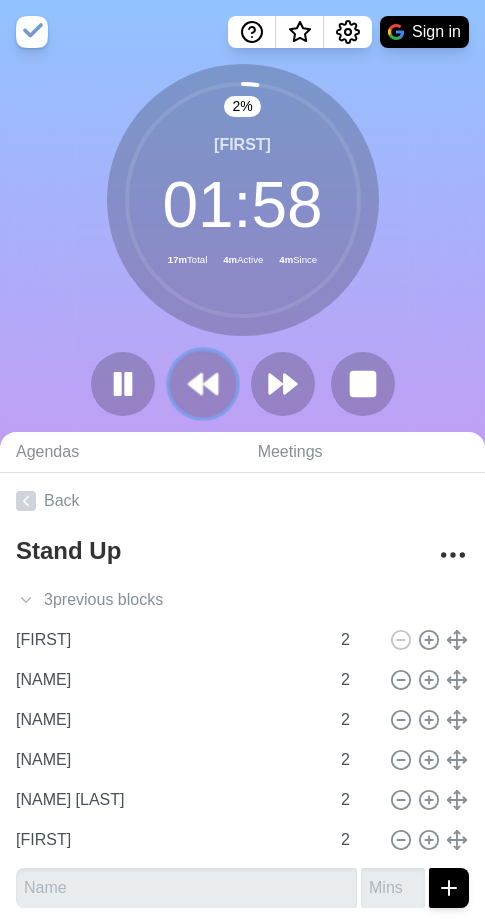 click 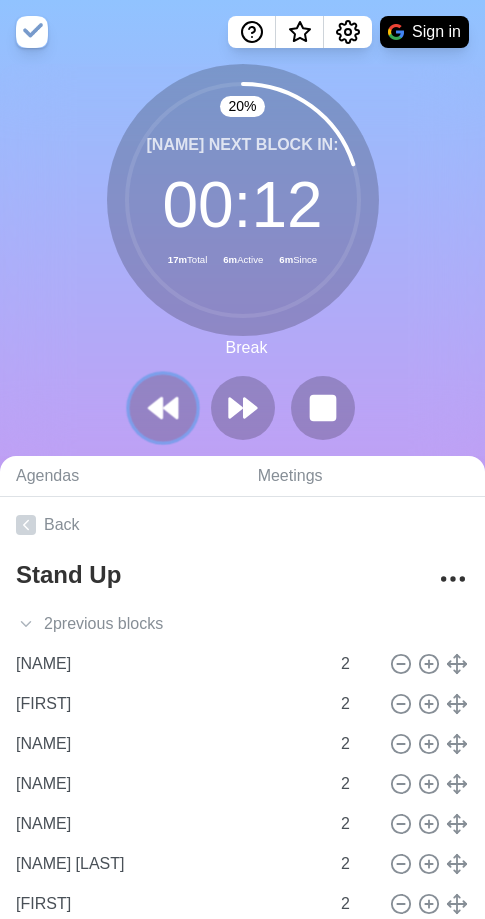 click 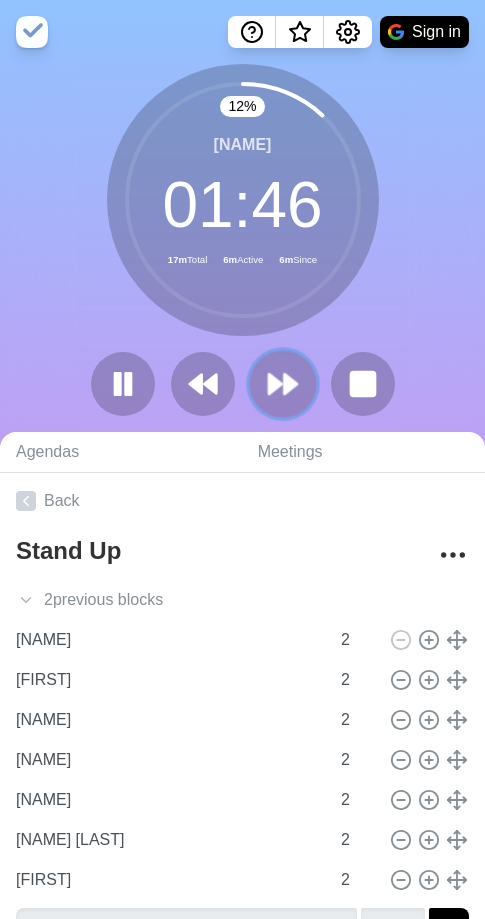 click 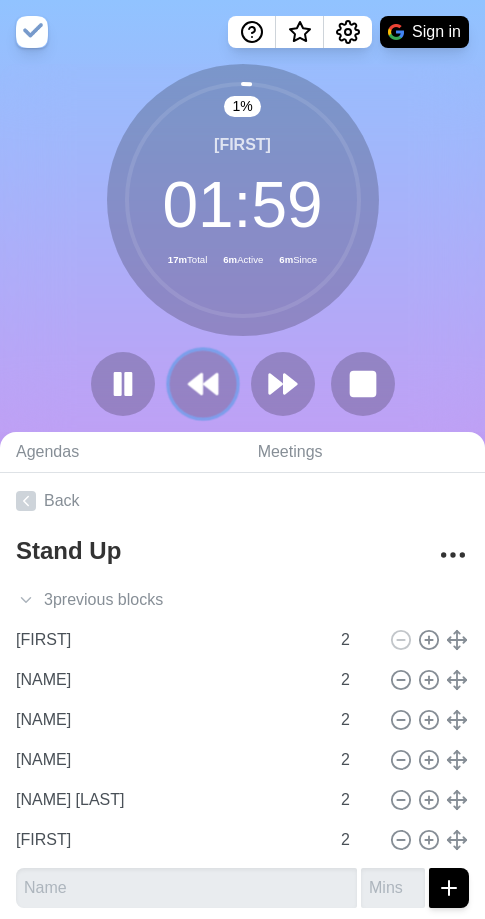 click 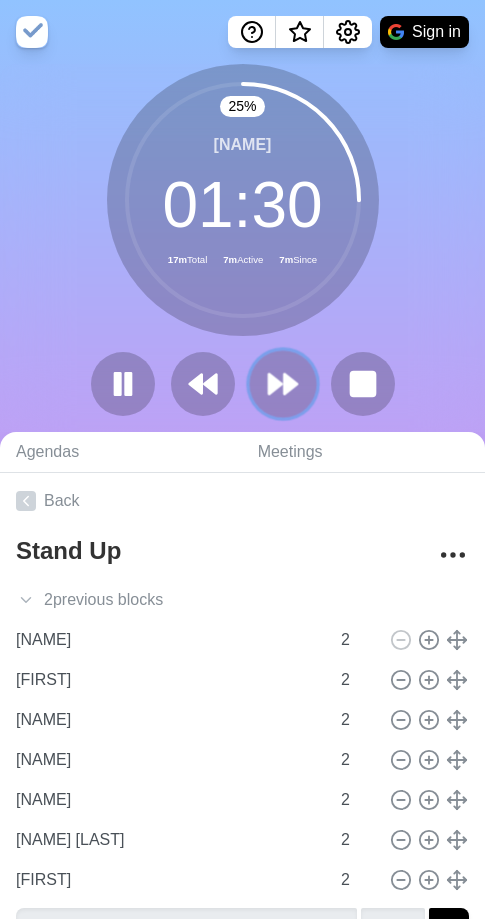 click 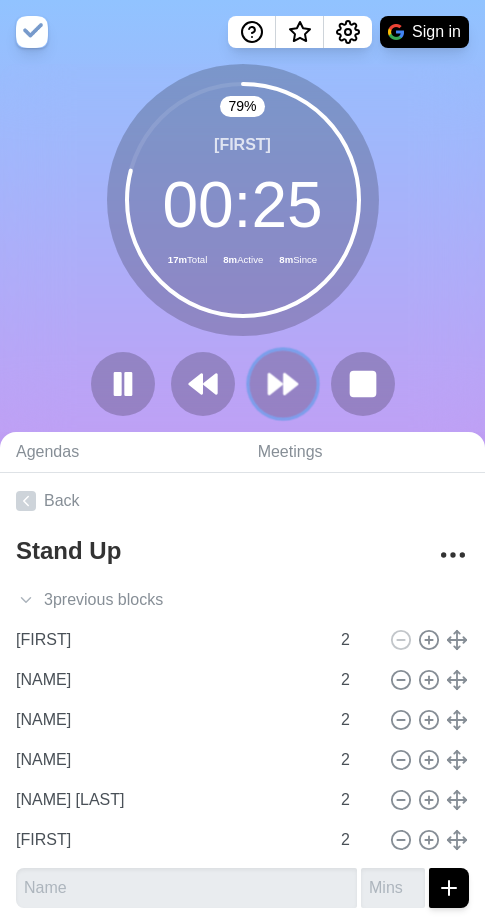 click 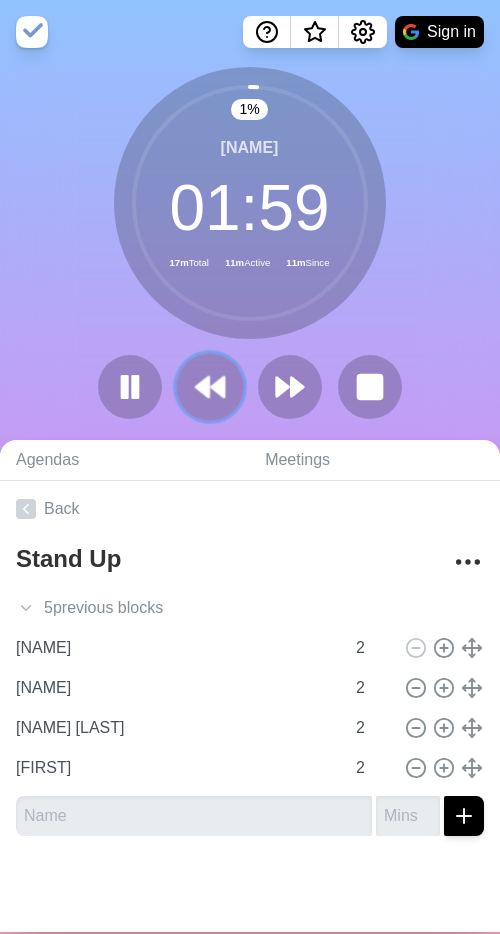 click at bounding box center (209, 386) 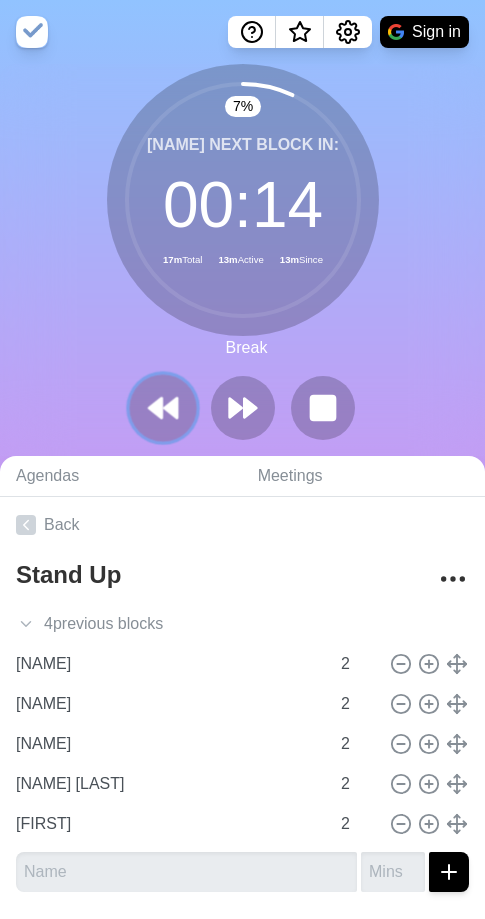 click 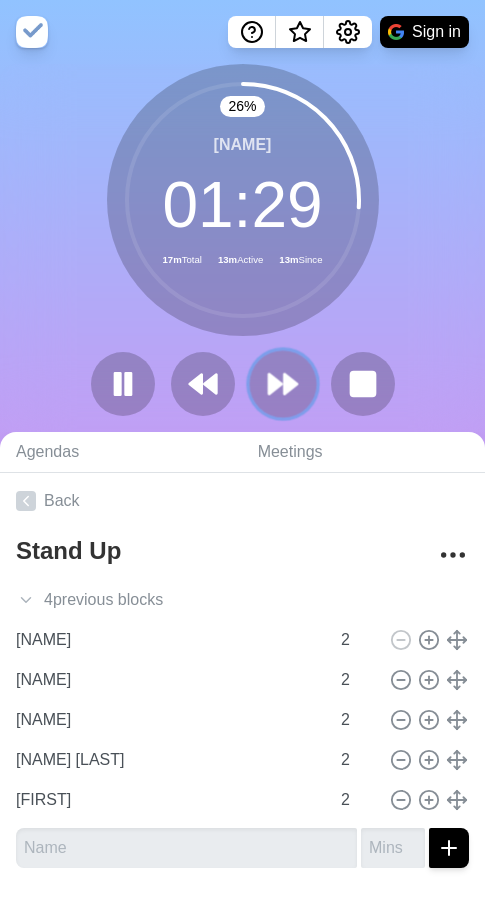 click 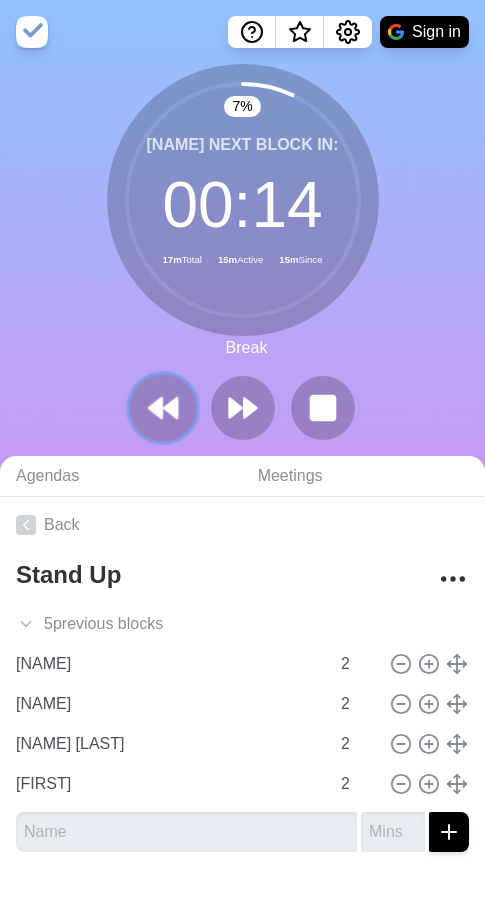 click 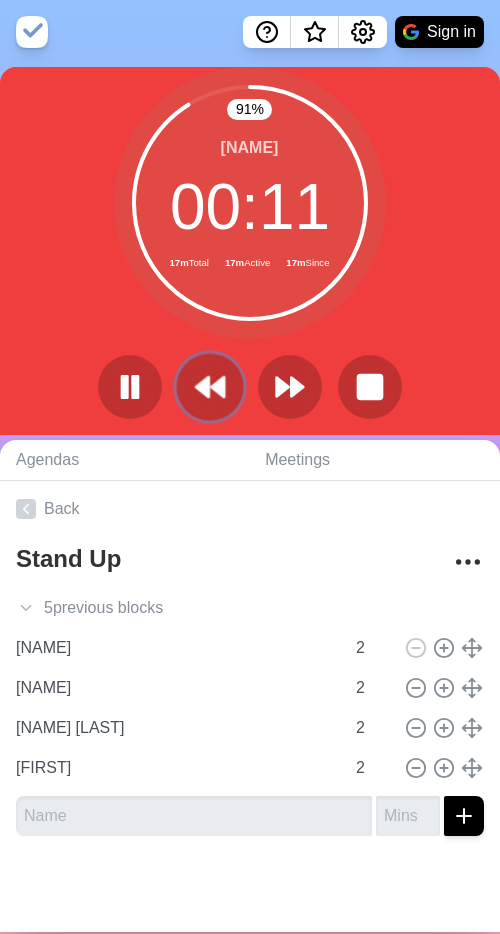 click 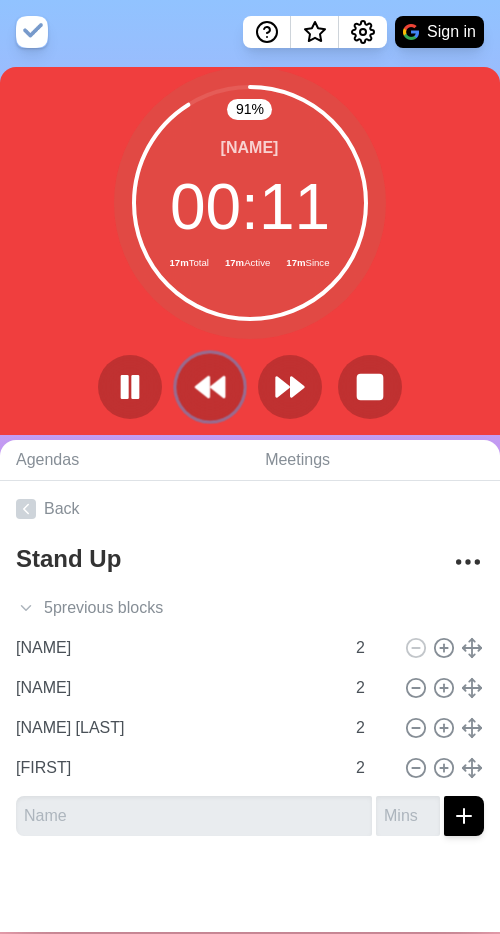 click at bounding box center [209, 386] 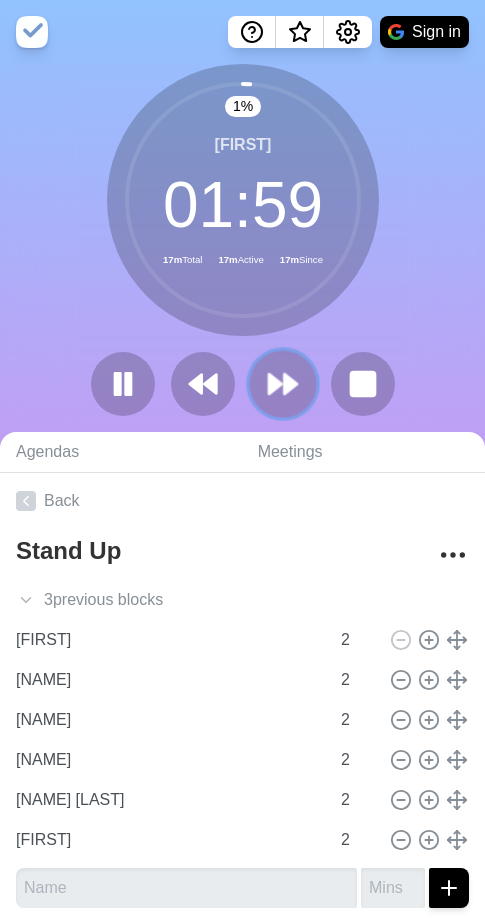 click 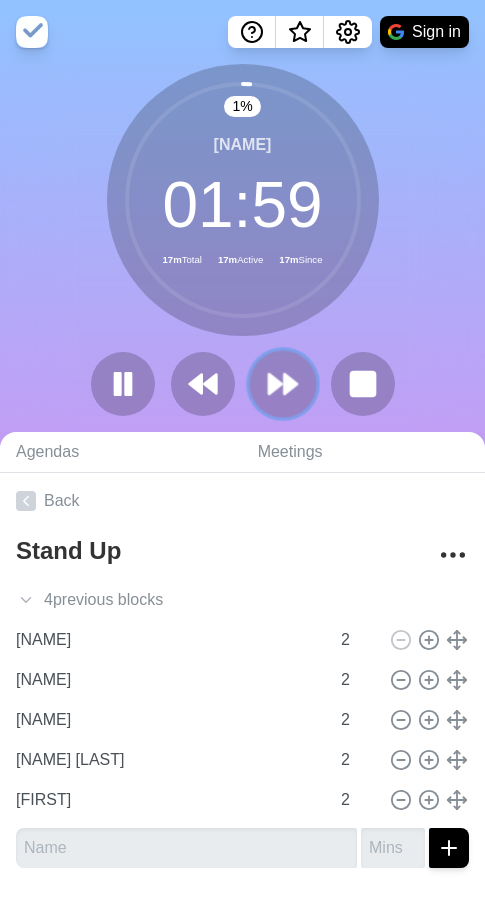 click 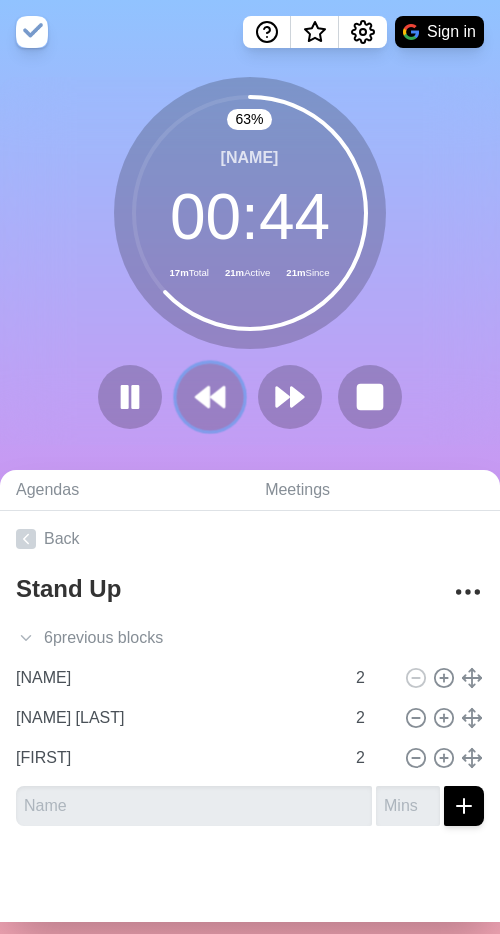 click 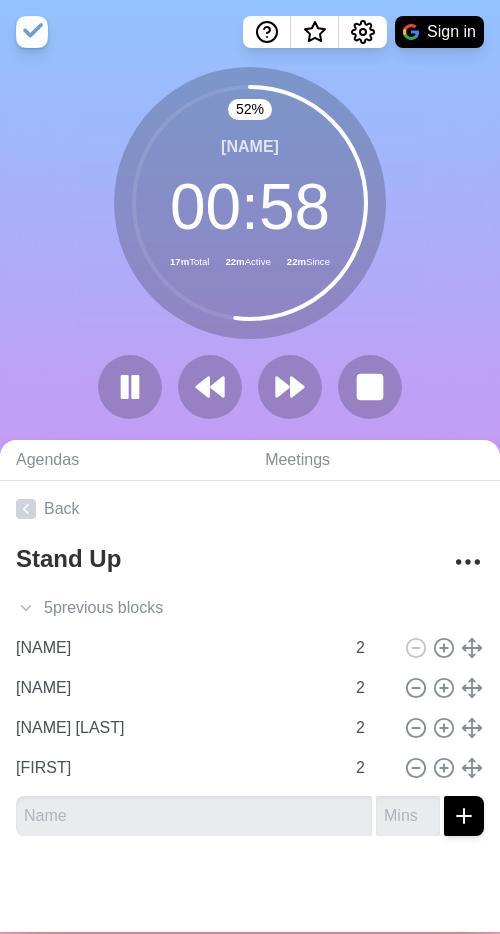 click on "52 %   [NAME]     00 : 58   17m
Total   22m
Active   22m
Since" at bounding box center (250, 251) 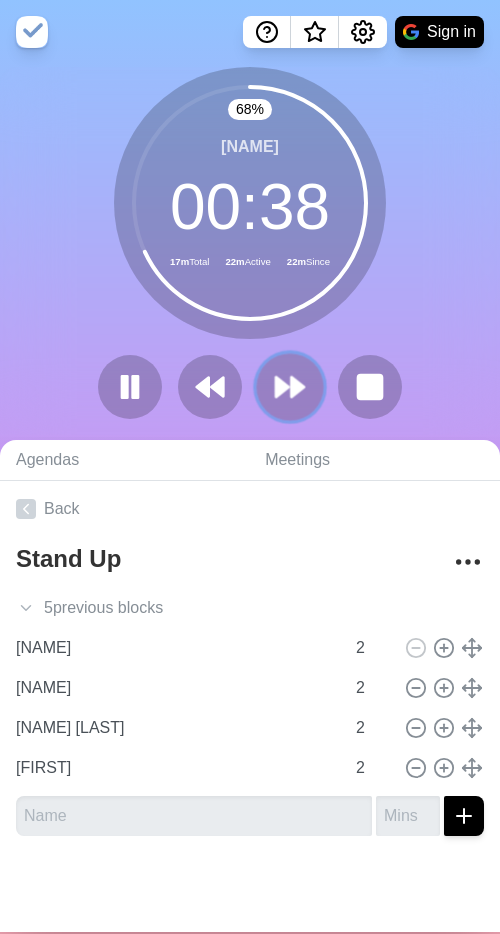 click 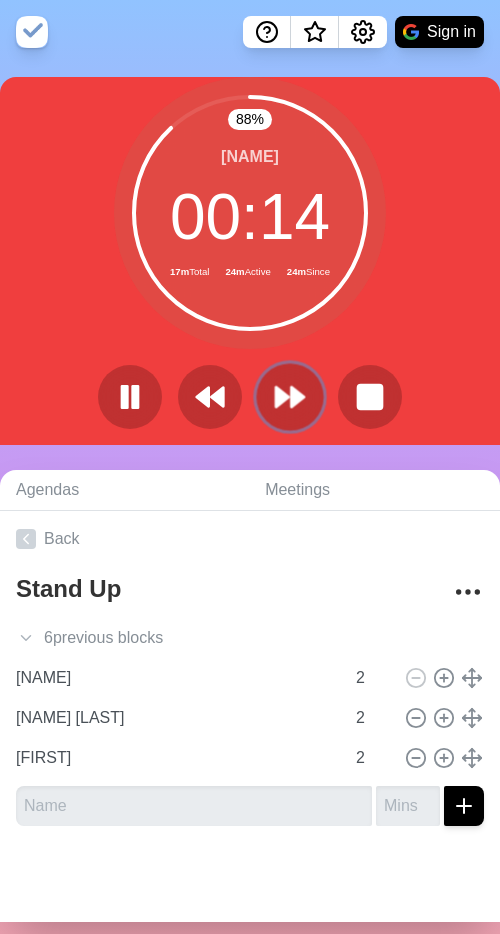 click 